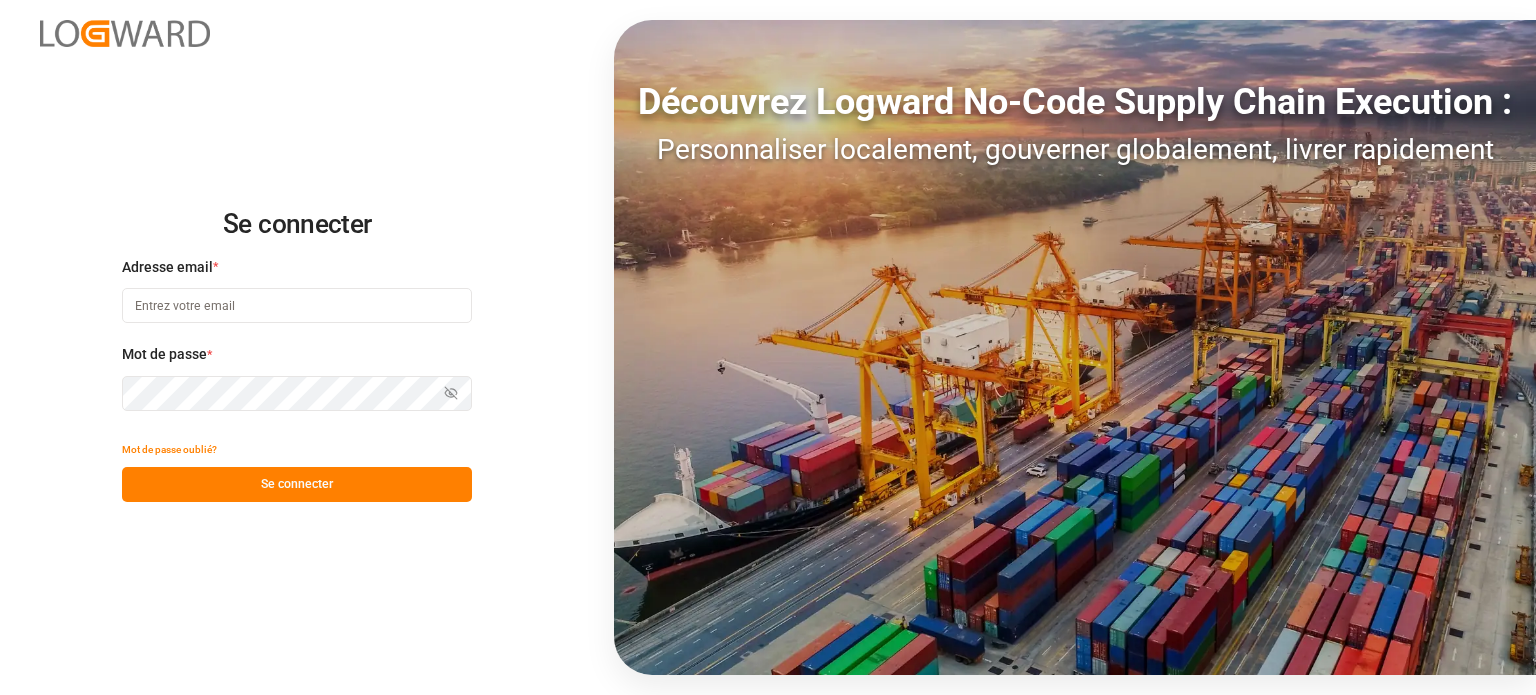 scroll, scrollTop: 0, scrollLeft: 0, axis: both 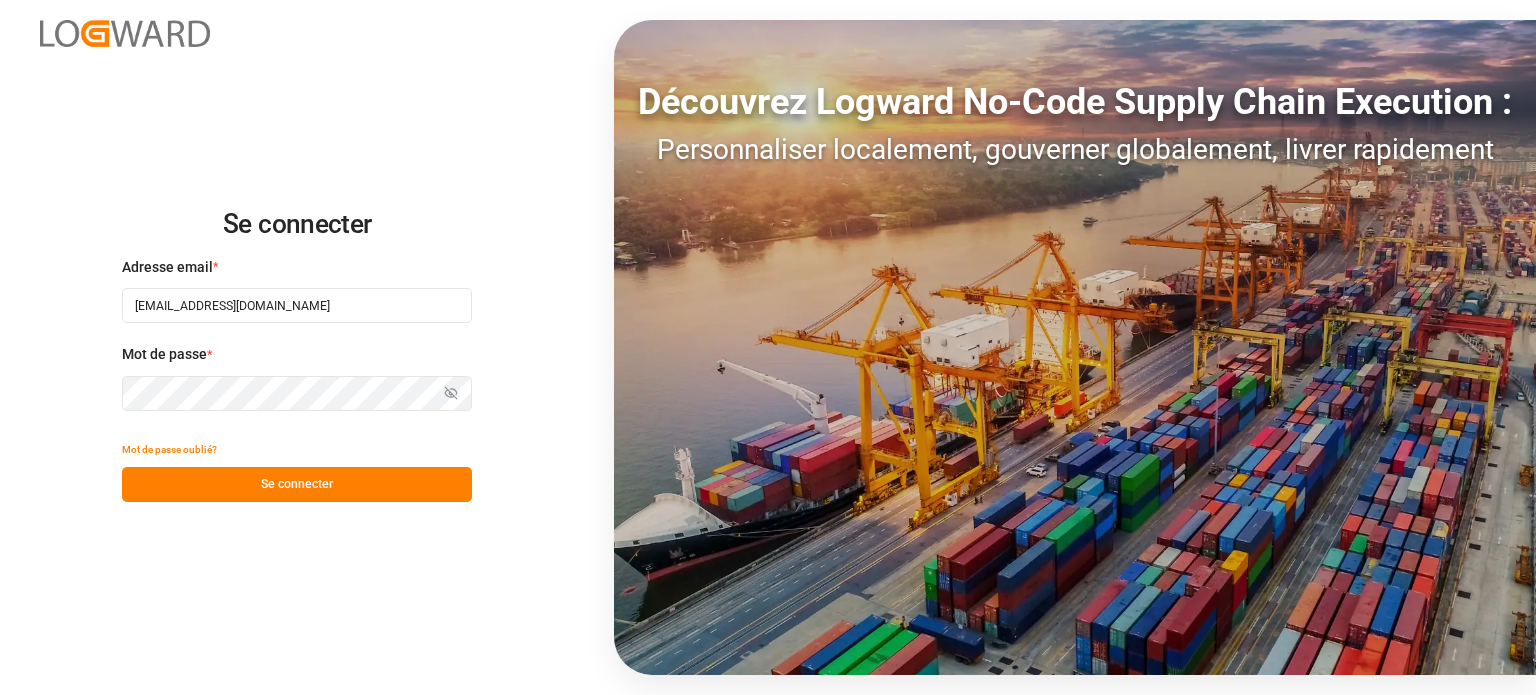click on "Se connecter" at bounding box center (297, 484) 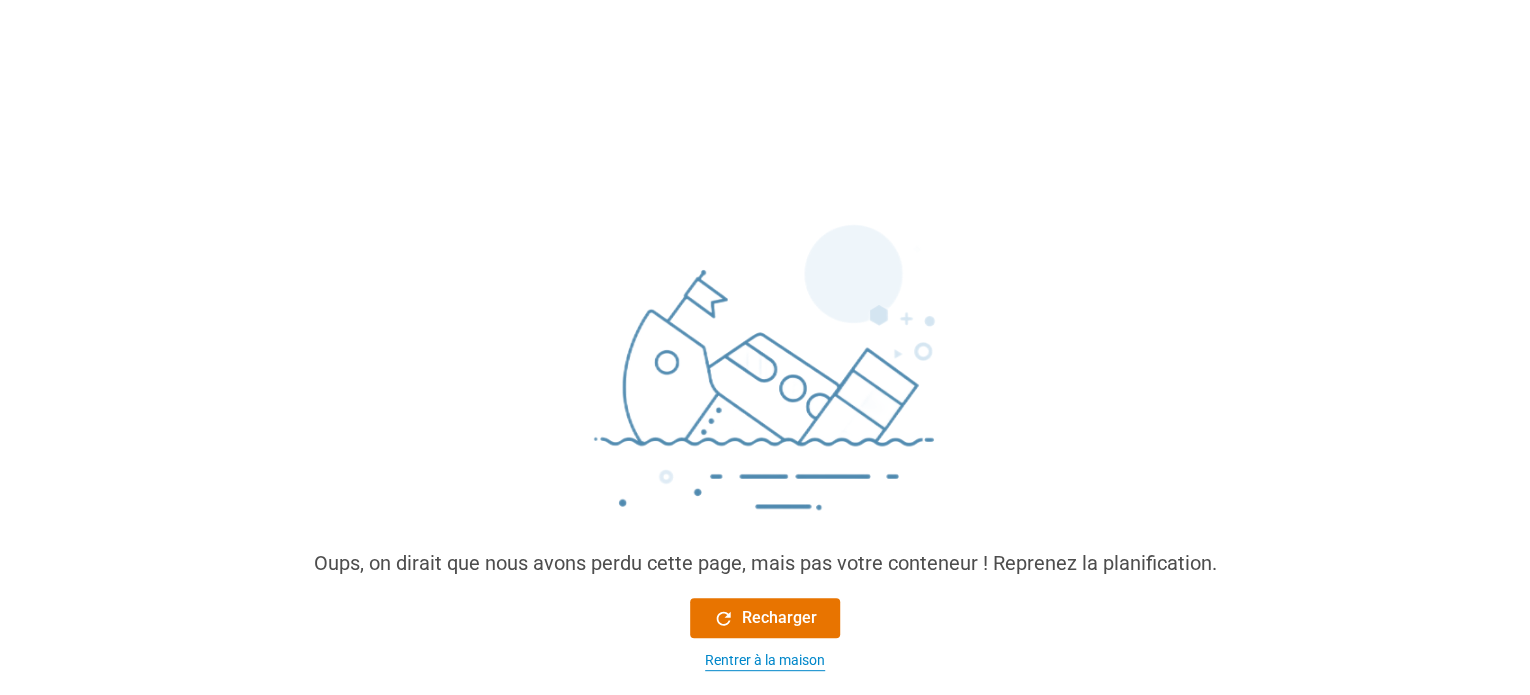 click on "Rentrer à la maison" at bounding box center (765, 660) 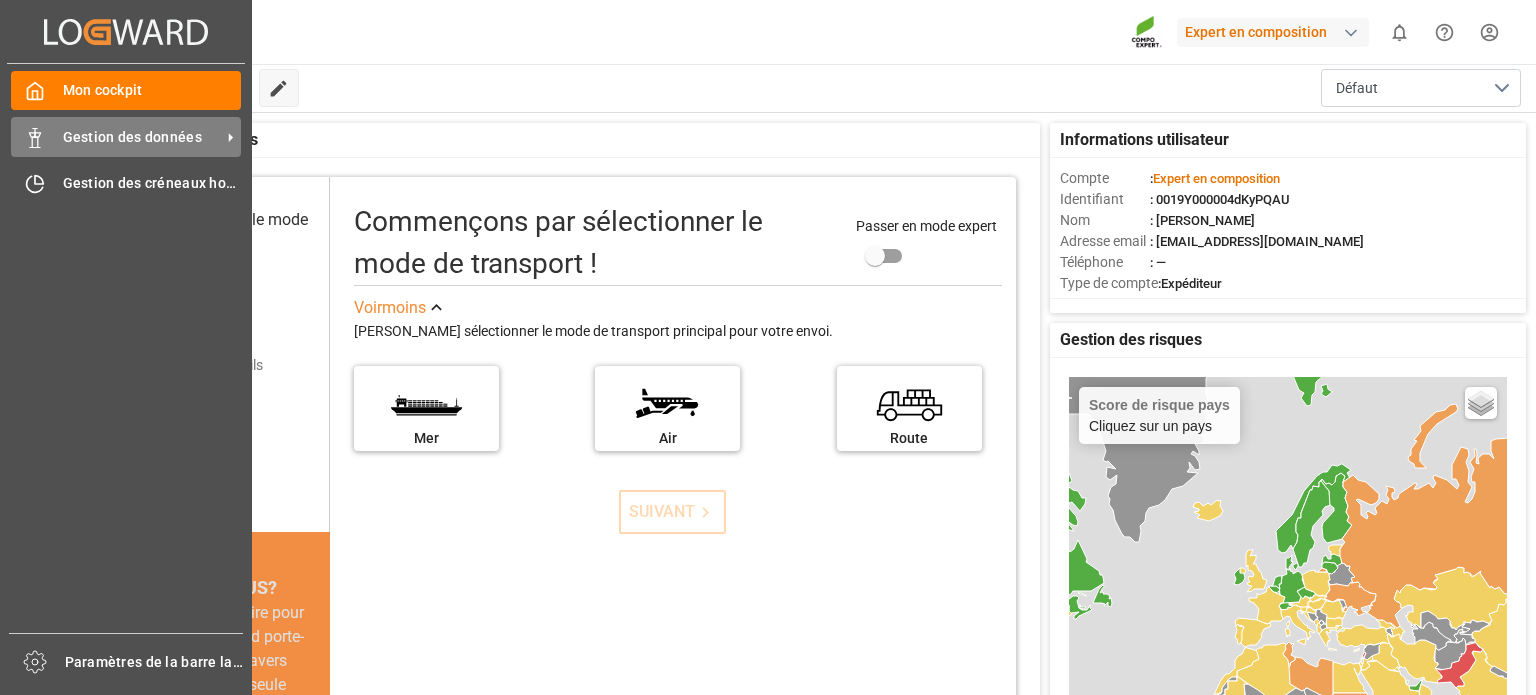 click on "Gestion des données" at bounding box center (132, 137) 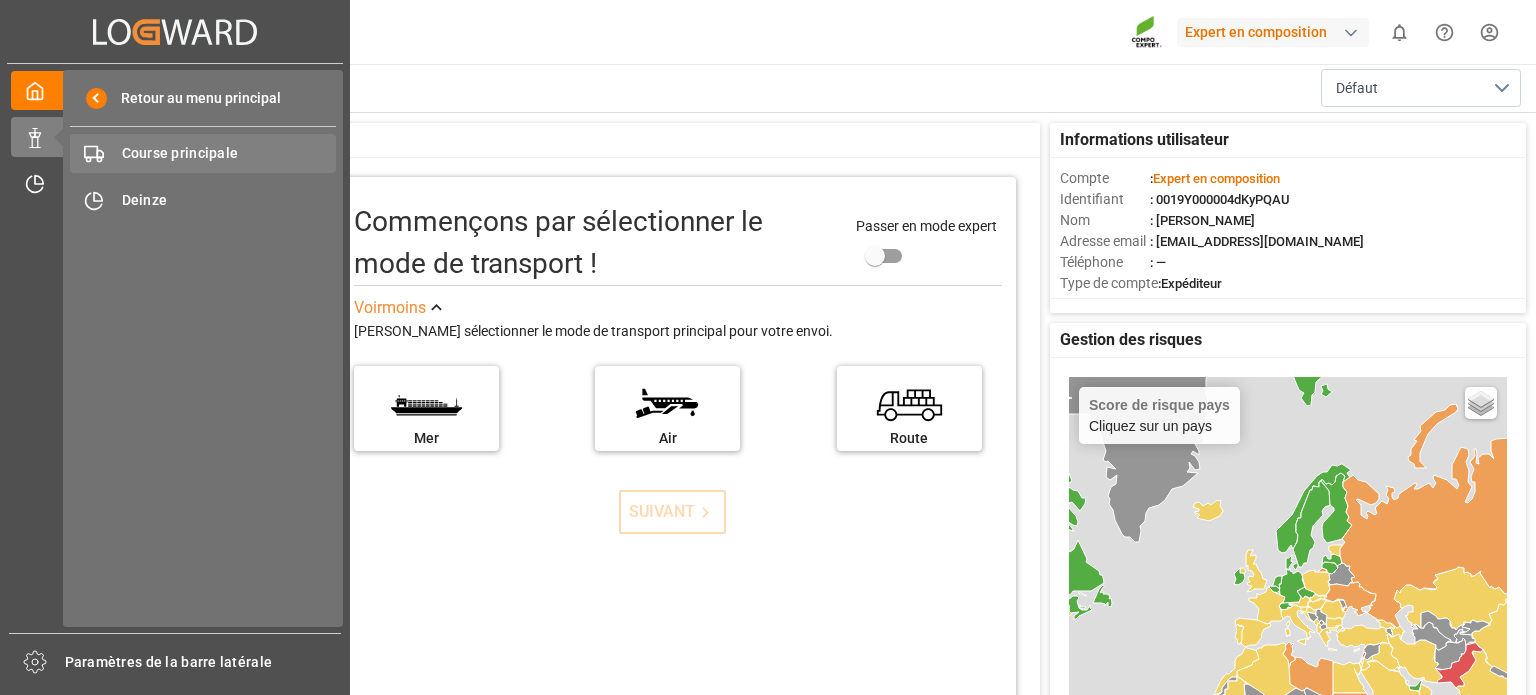 click on "Course principale" at bounding box center (180, 153) 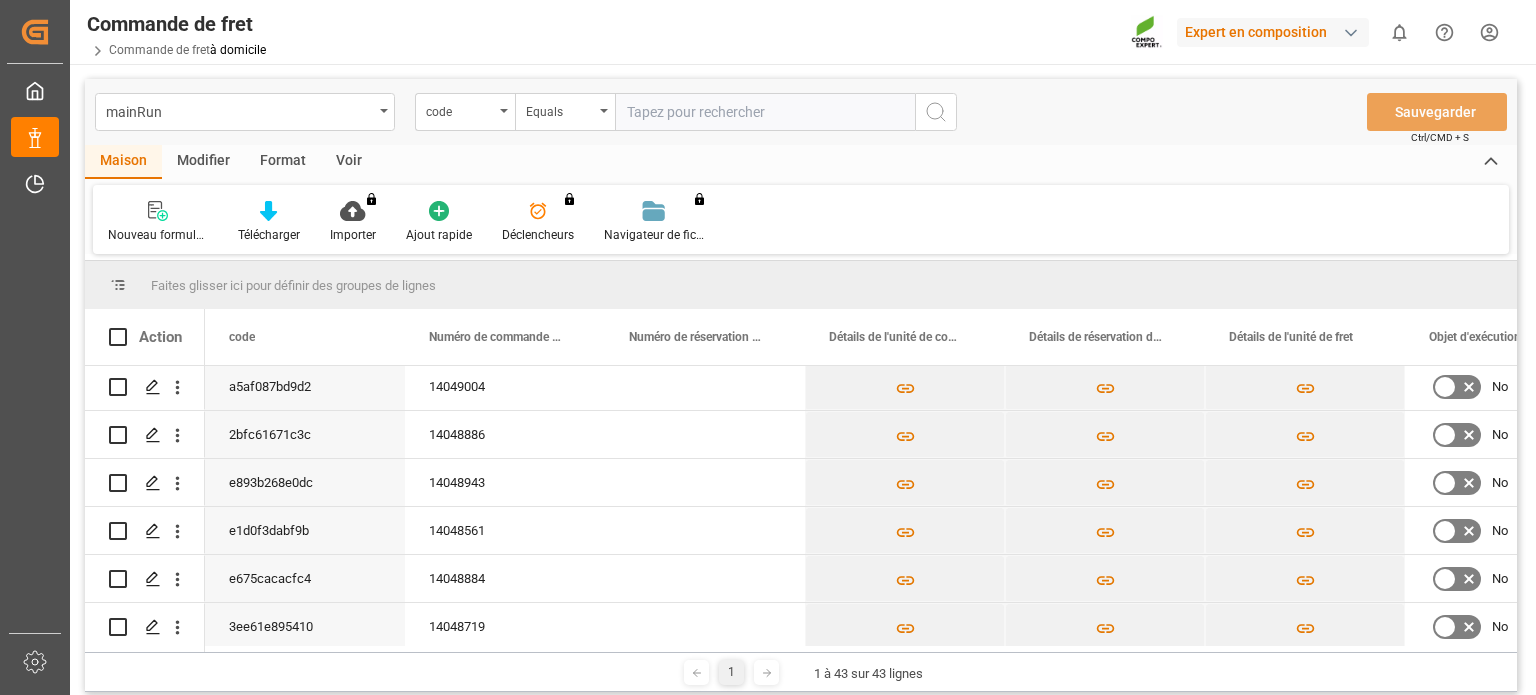scroll, scrollTop: 644, scrollLeft: 0, axis: vertical 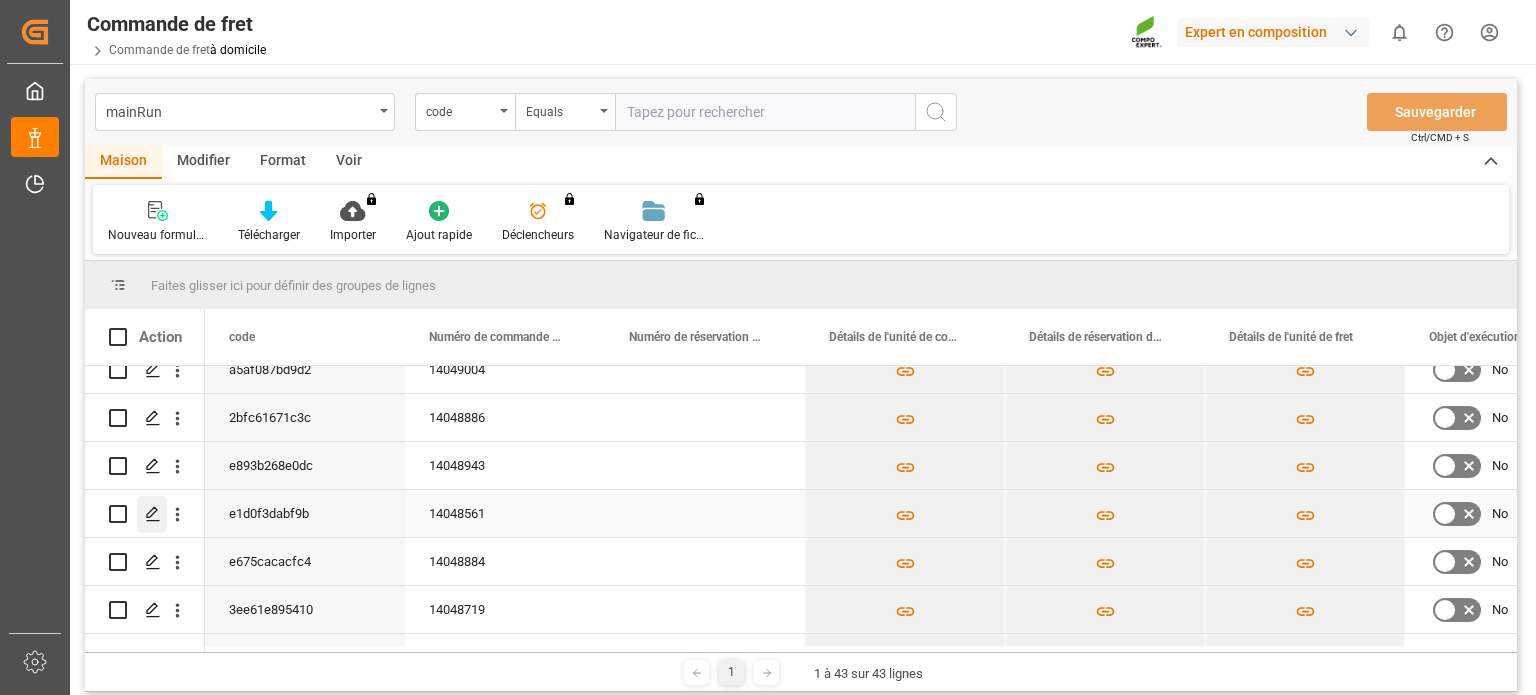click 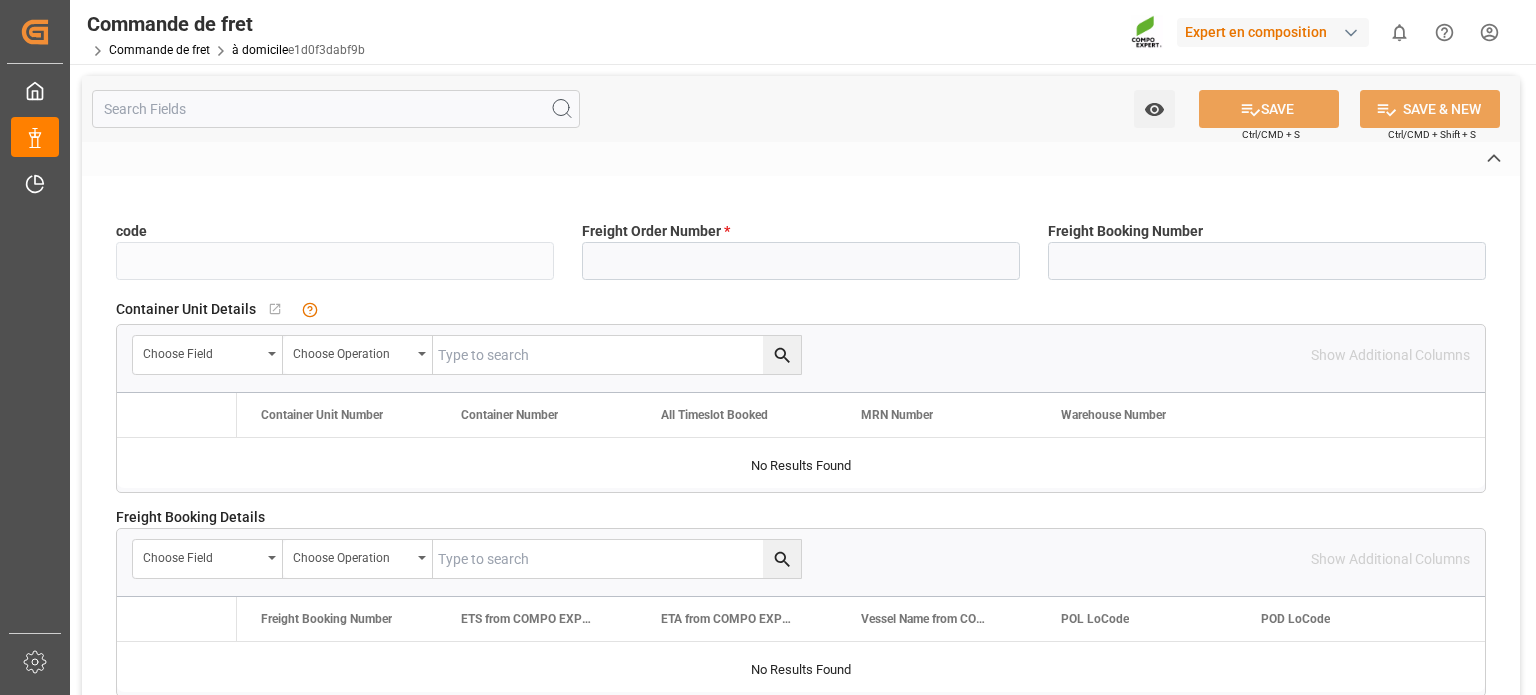 type on "e1d0f3dabf9b" 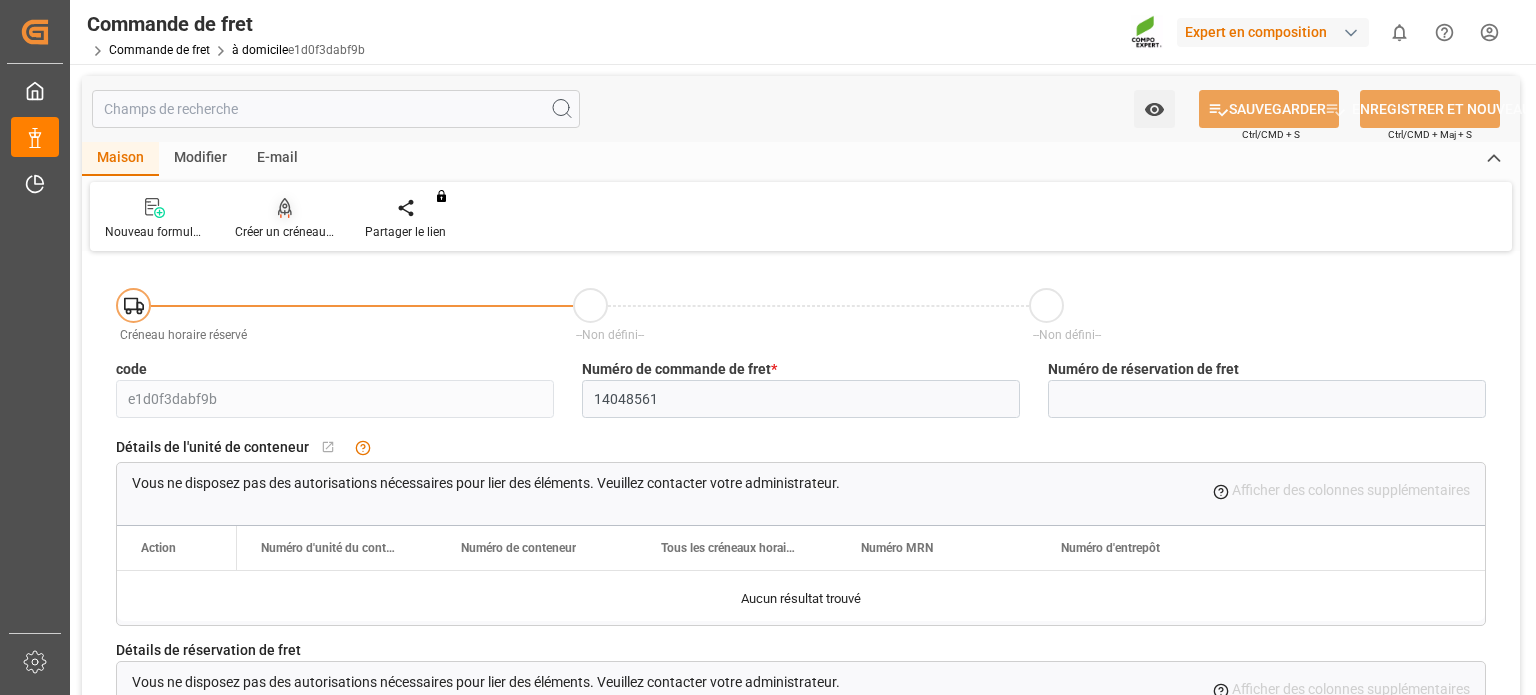 click on "Créer un créneau horaire" at bounding box center (301, 232) 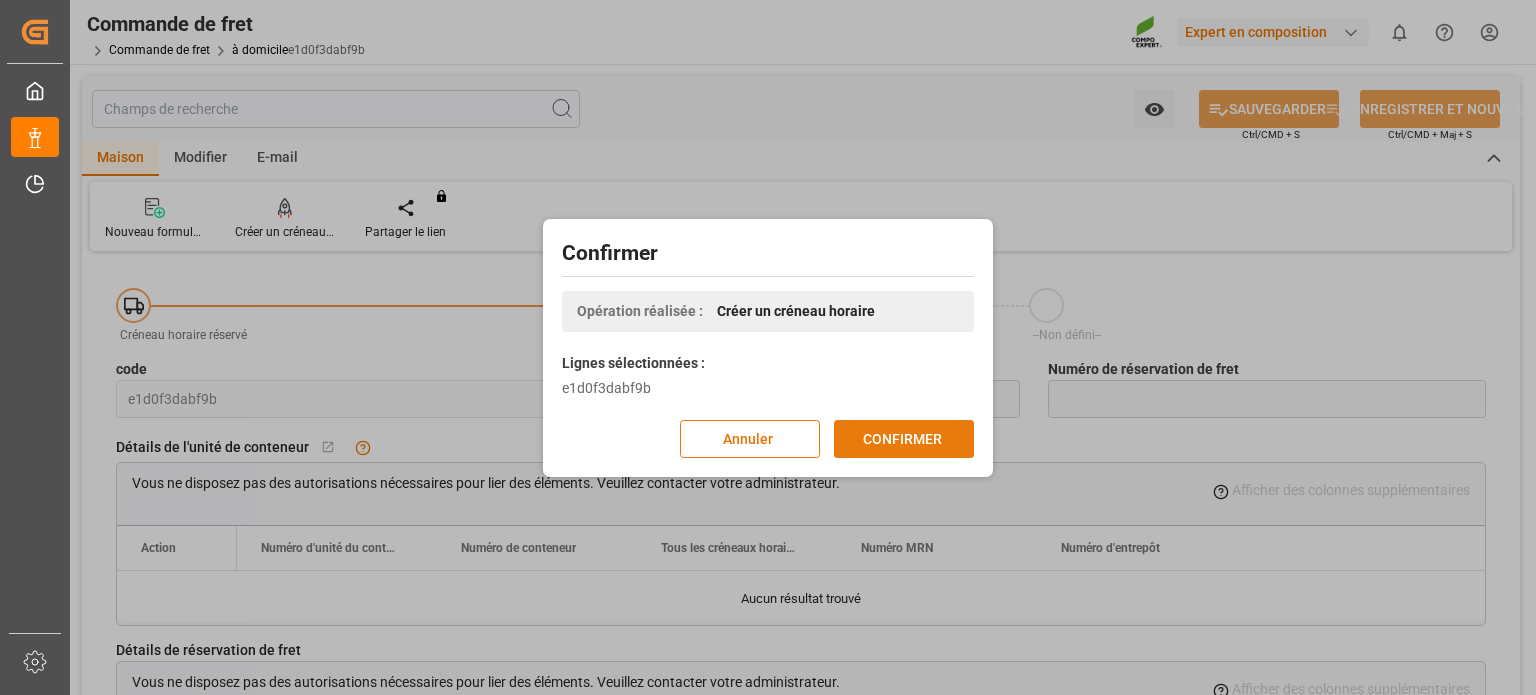 click on "CONFIRMER" at bounding box center (902, 438) 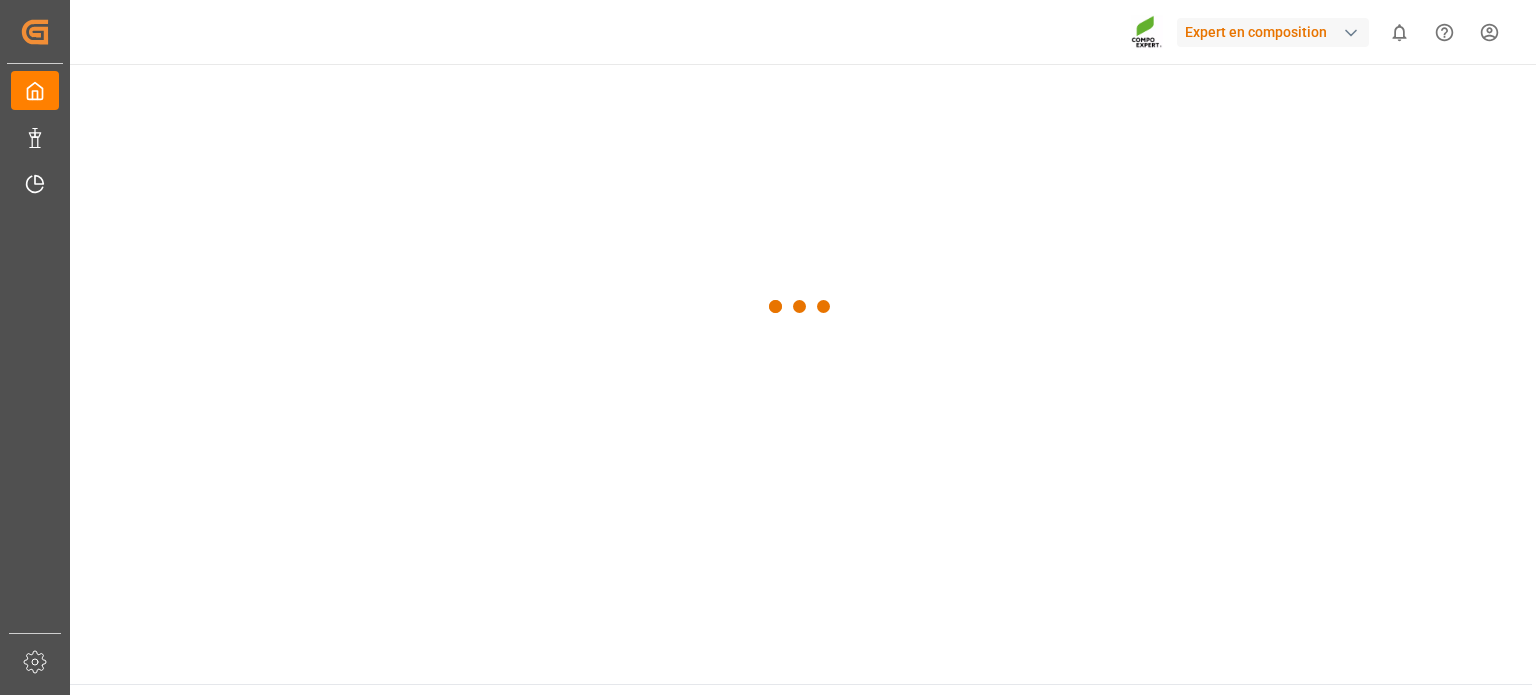 scroll, scrollTop: 0, scrollLeft: 0, axis: both 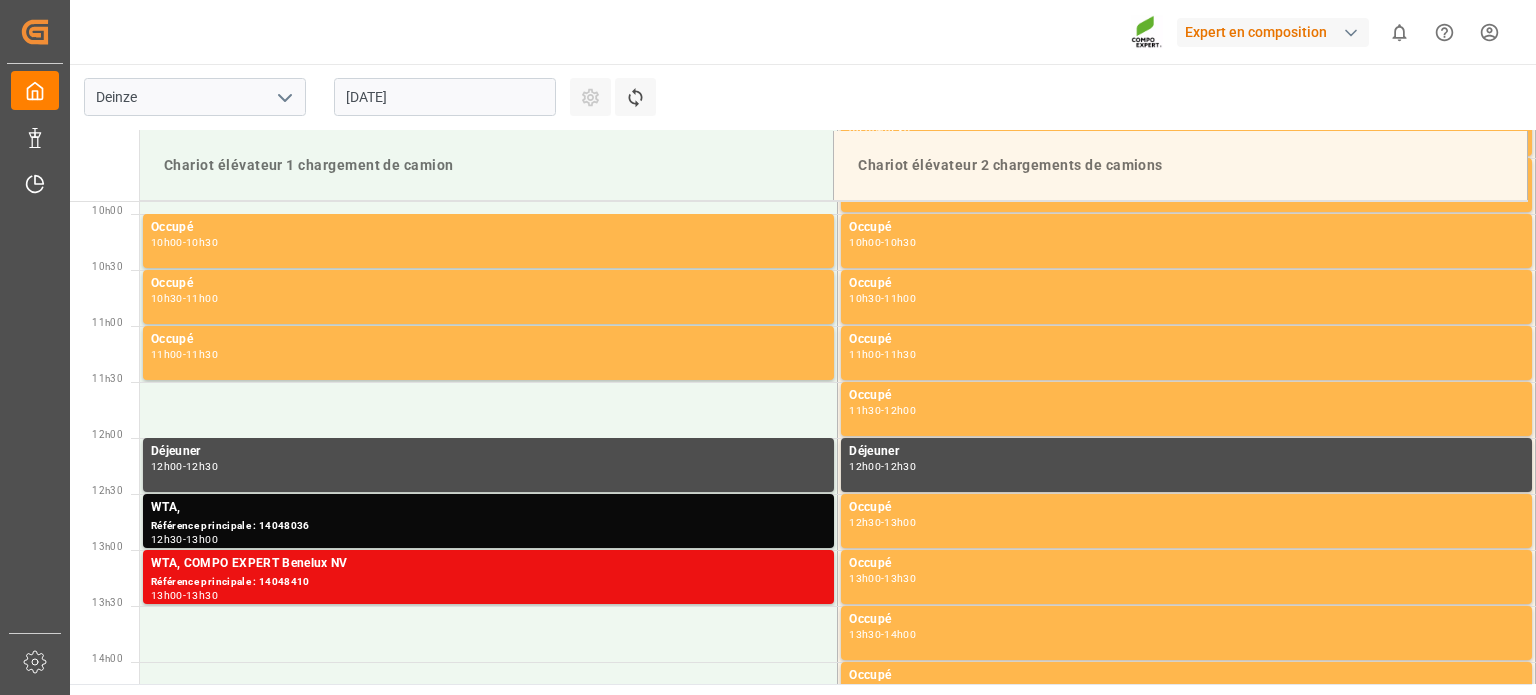 click on "16.07.2025" at bounding box center (445, 97) 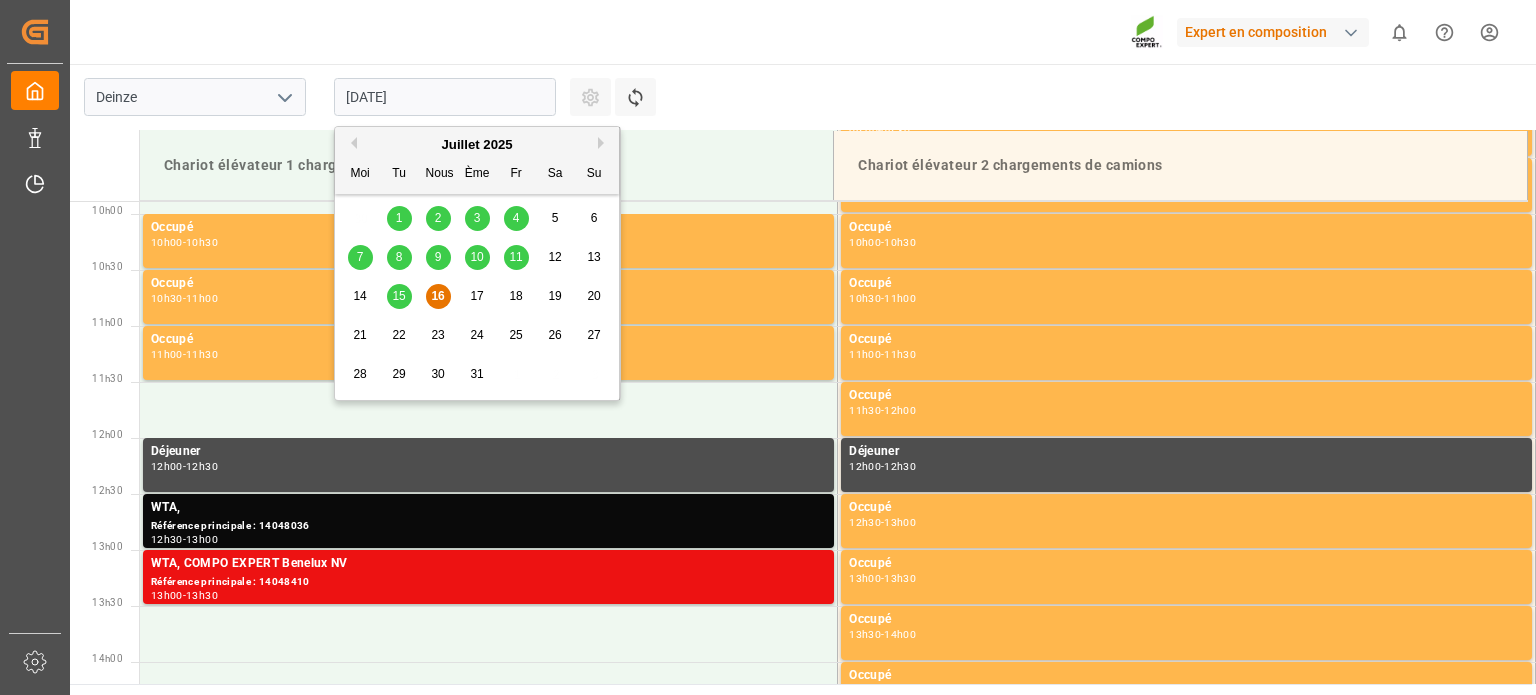click on "17" at bounding box center (477, 297) 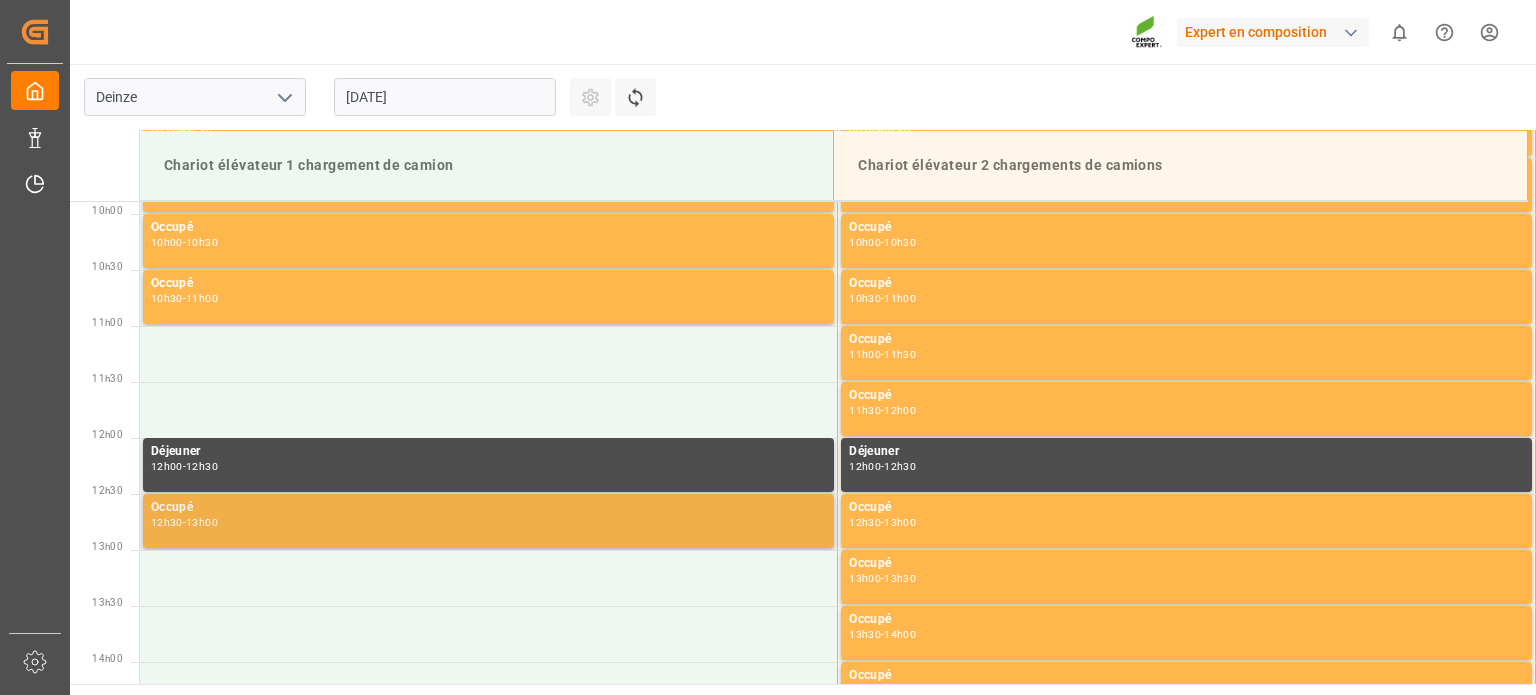 scroll, scrollTop: 1207, scrollLeft: 0, axis: vertical 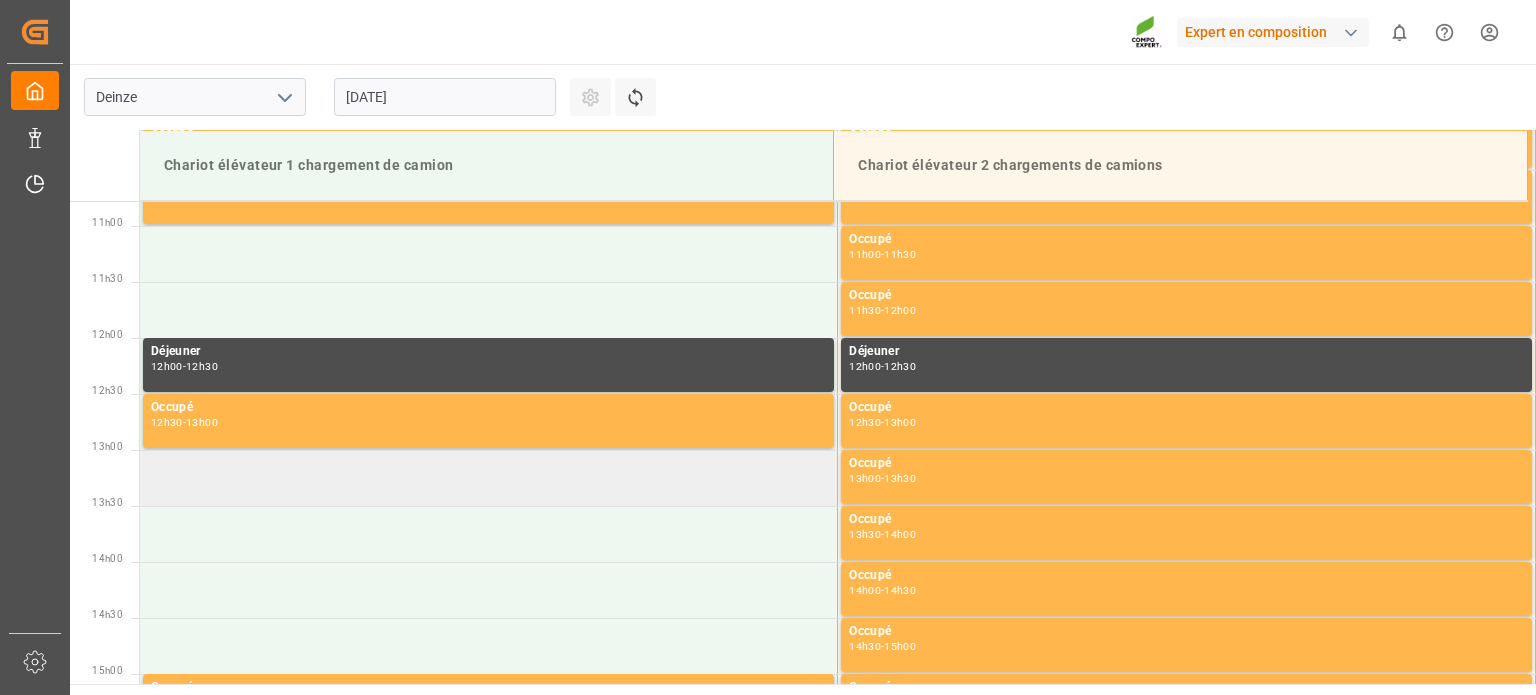 click at bounding box center [489, 478] 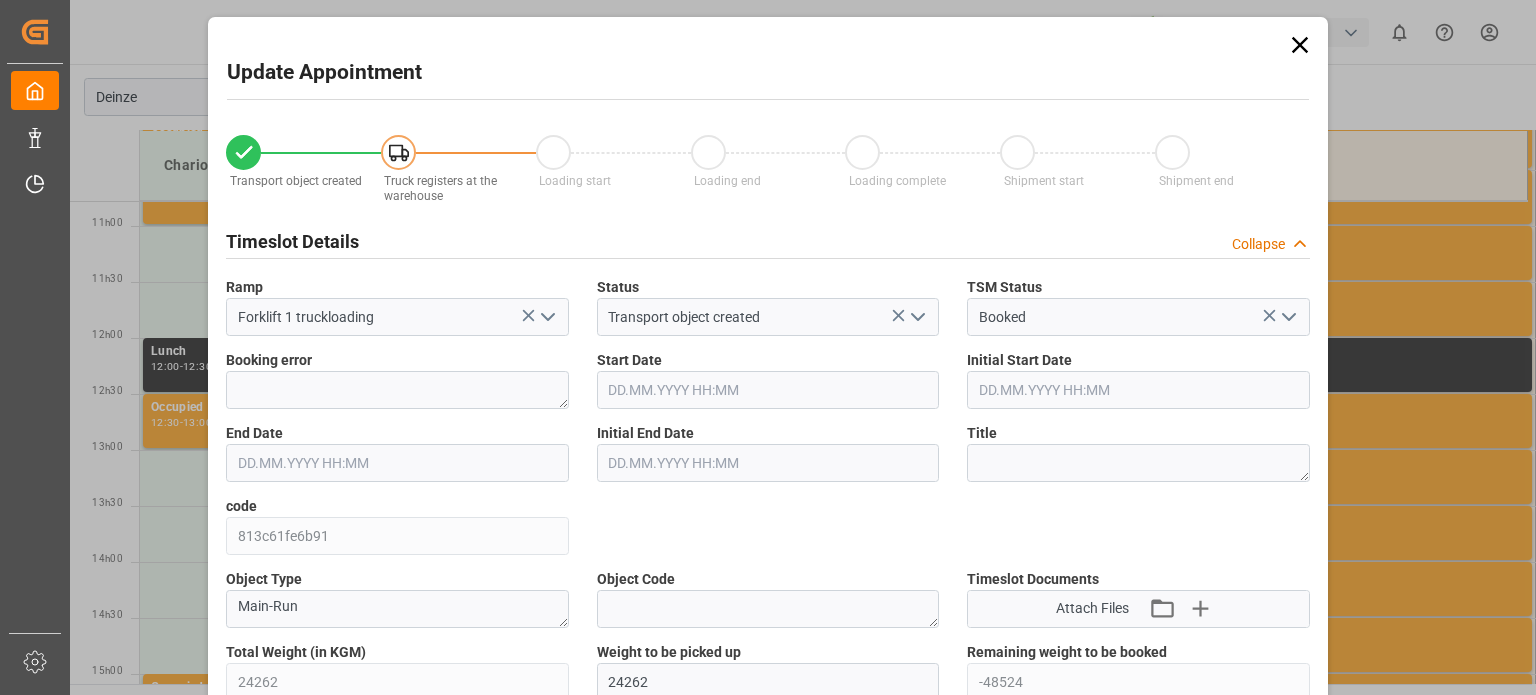 type on "17.07.2025 13:00" 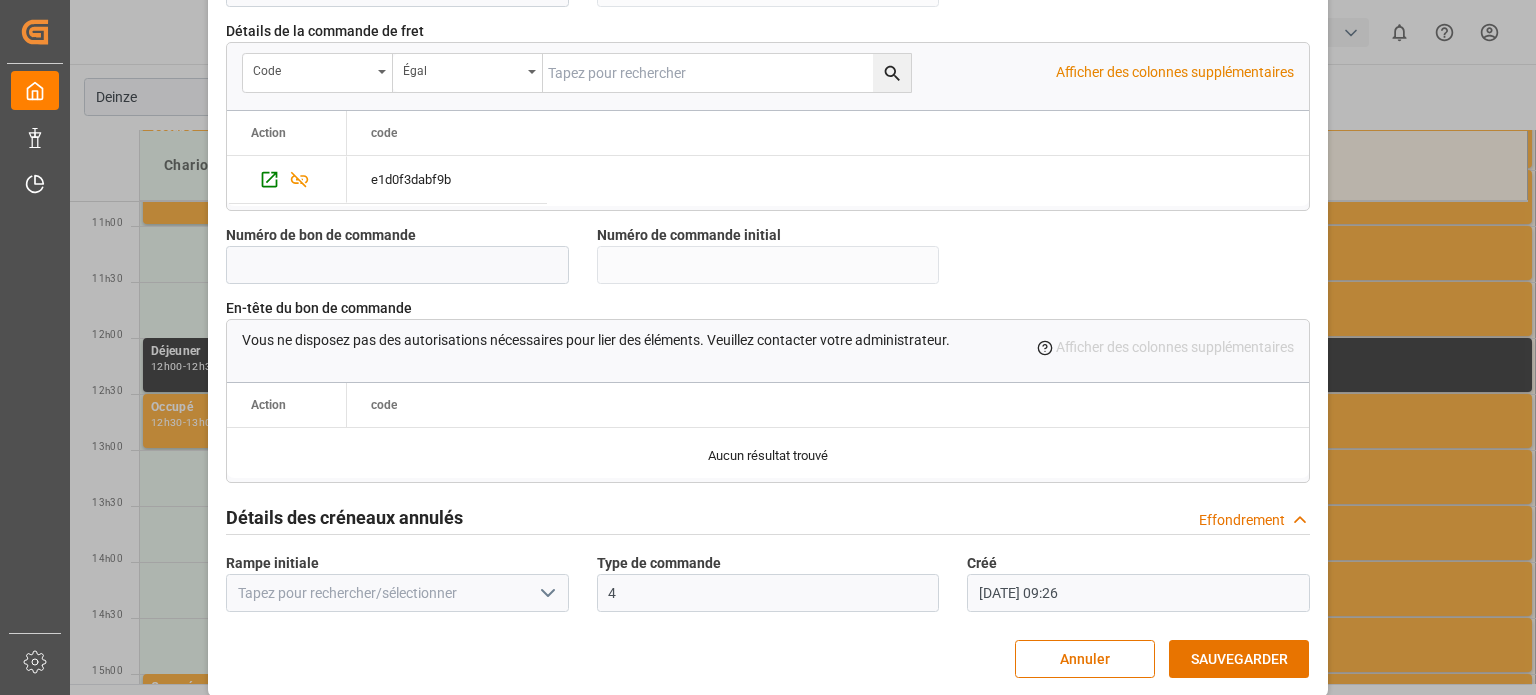 scroll, scrollTop: 1936, scrollLeft: 0, axis: vertical 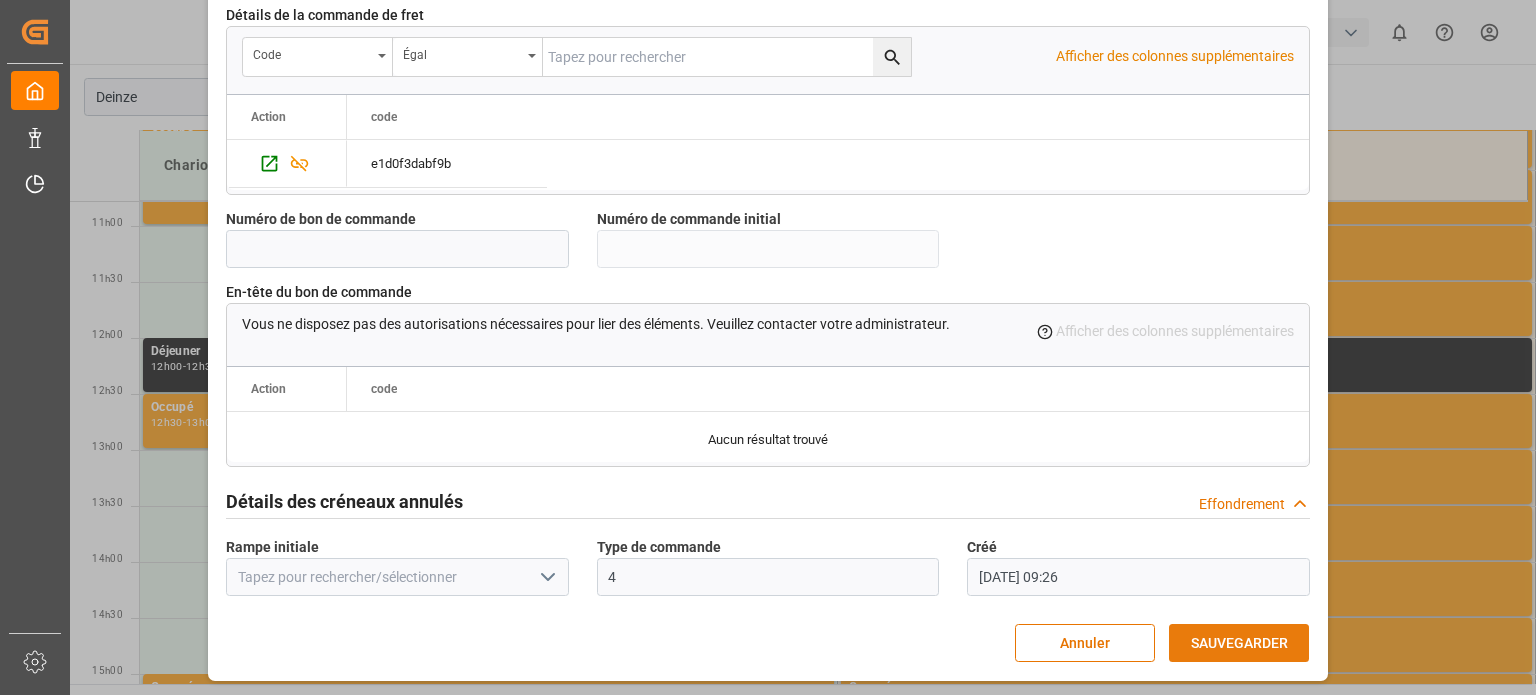 click on "SAUVEGARDER" at bounding box center (1239, 643) 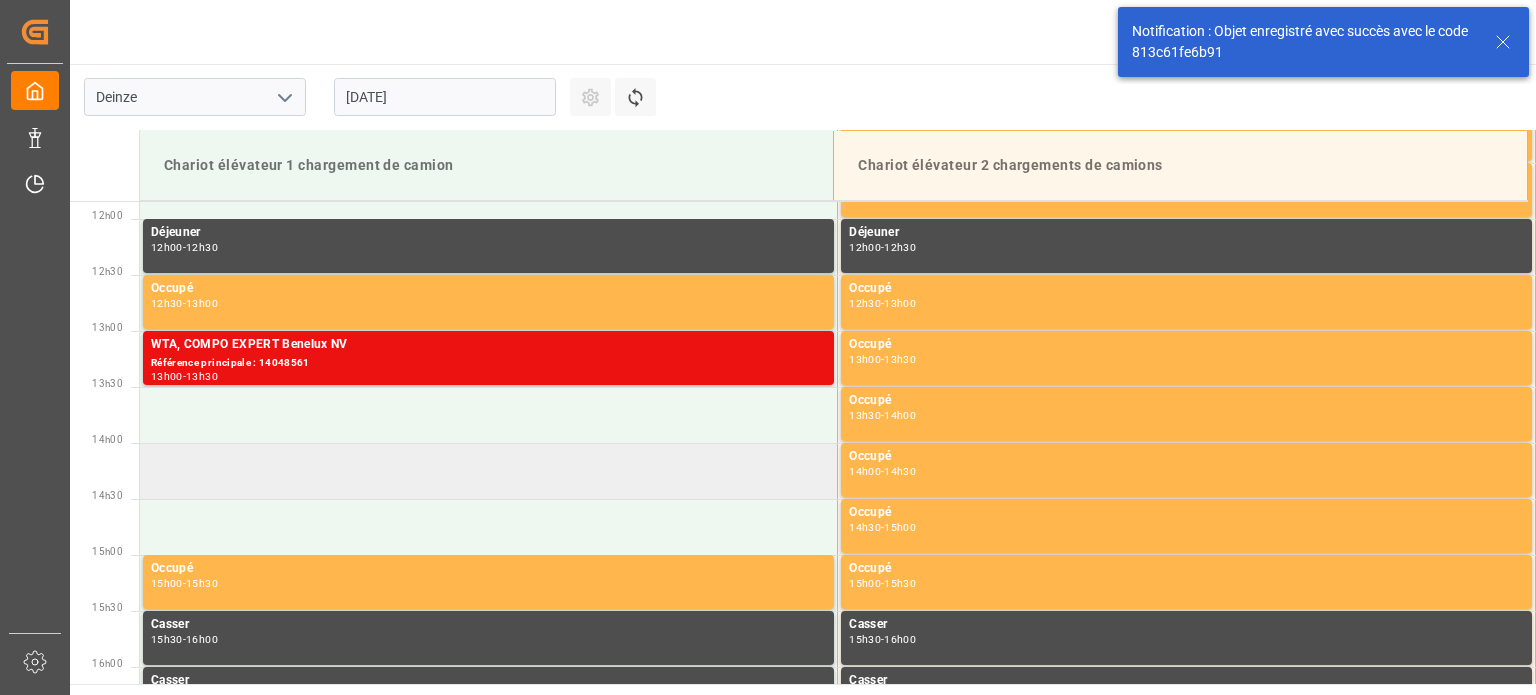scroll, scrollTop: 1331, scrollLeft: 0, axis: vertical 